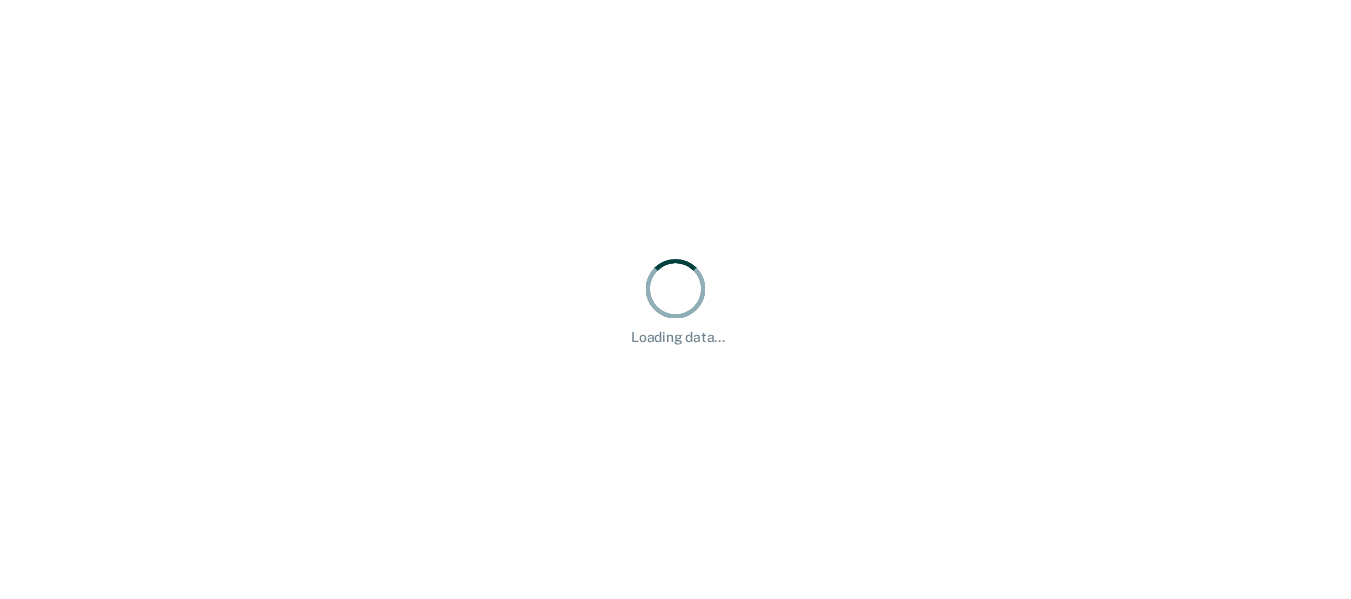 scroll, scrollTop: 0, scrollLeft: 0, axis: both 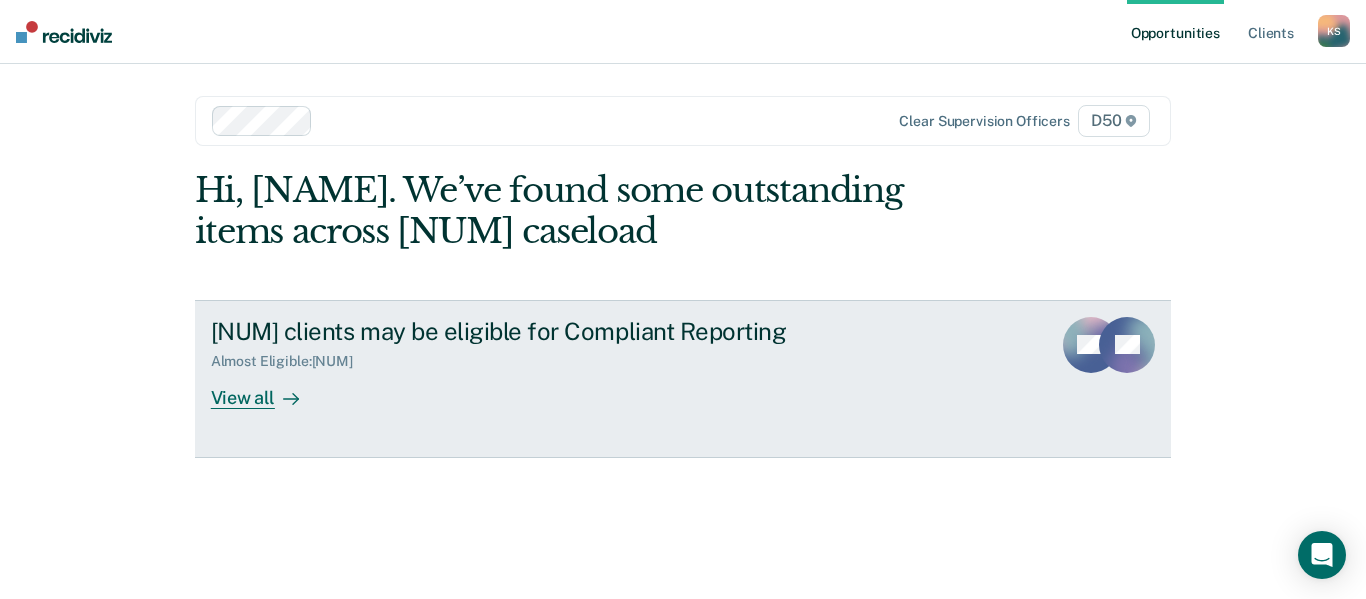 click on "[NUM] clients may be eligible for Compliant Reporting" at bounding box center (562, 331) 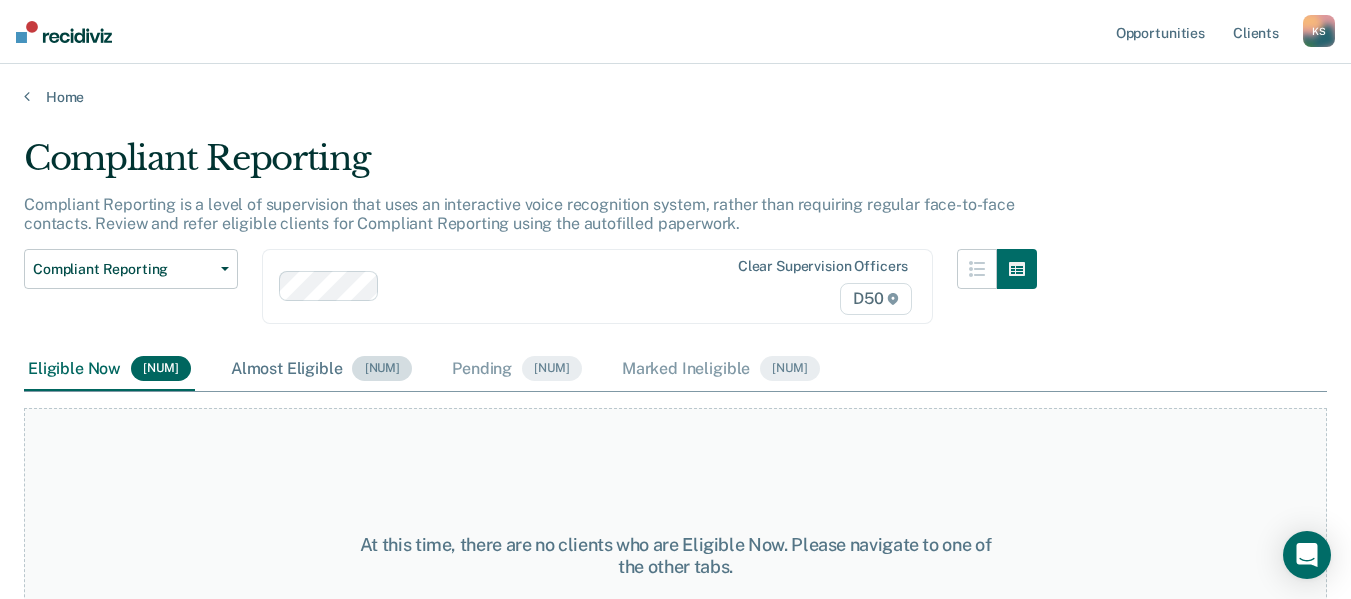click on "Almost Eligible [NUM]" at bounding box center [321, 370] 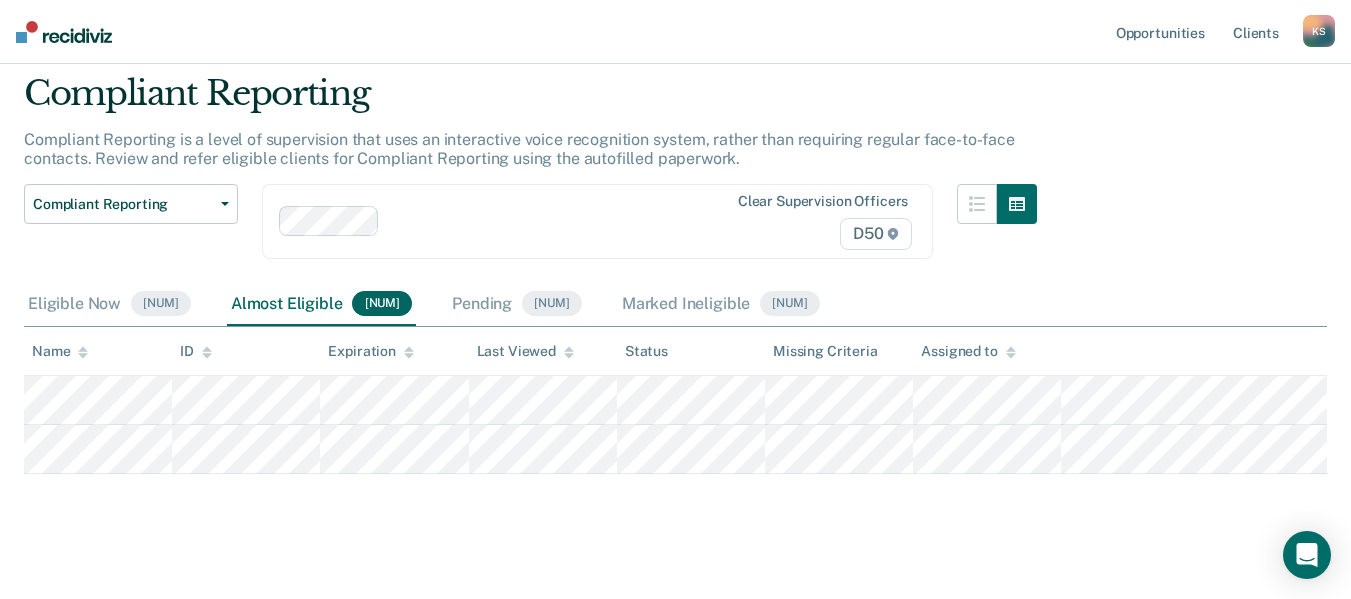 scroll, scrollTop: 100, scrollLeft: 0, axis: vertical 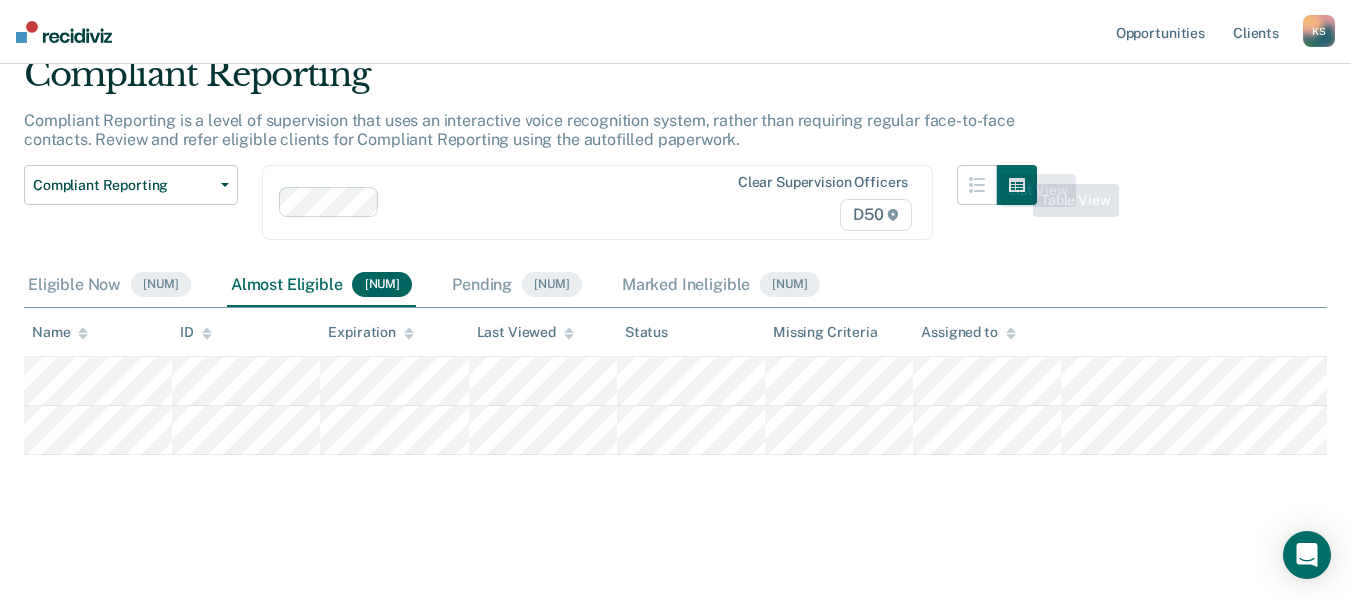 click on "Compliant Reporting   Compliant Reporting is a level of supervision that uses an interactive voice recognition system, rather than requiring regular face-to-face contacts. Review and refer eligible clients for Compliant Reporting using the autofilled paperwork. Compliant Reporting Compliant Reporting Supervision Level Downgrade Suspension of Direct Supervision Clear   supervision officers D50   Eligible Now [NUM] Almost Eligible [NUM] Pending [NUM] Marked Ineligible [NUM]
To pick up a draggable item, press the space bar.
While dragging, use the arrow keys to move the item.
Press space again to drop the item in its new position, or press escape to cancel.
Name ID Expiration Last Viewed Status Missing Criteria Assigned to" at bounding box center [675, 251] 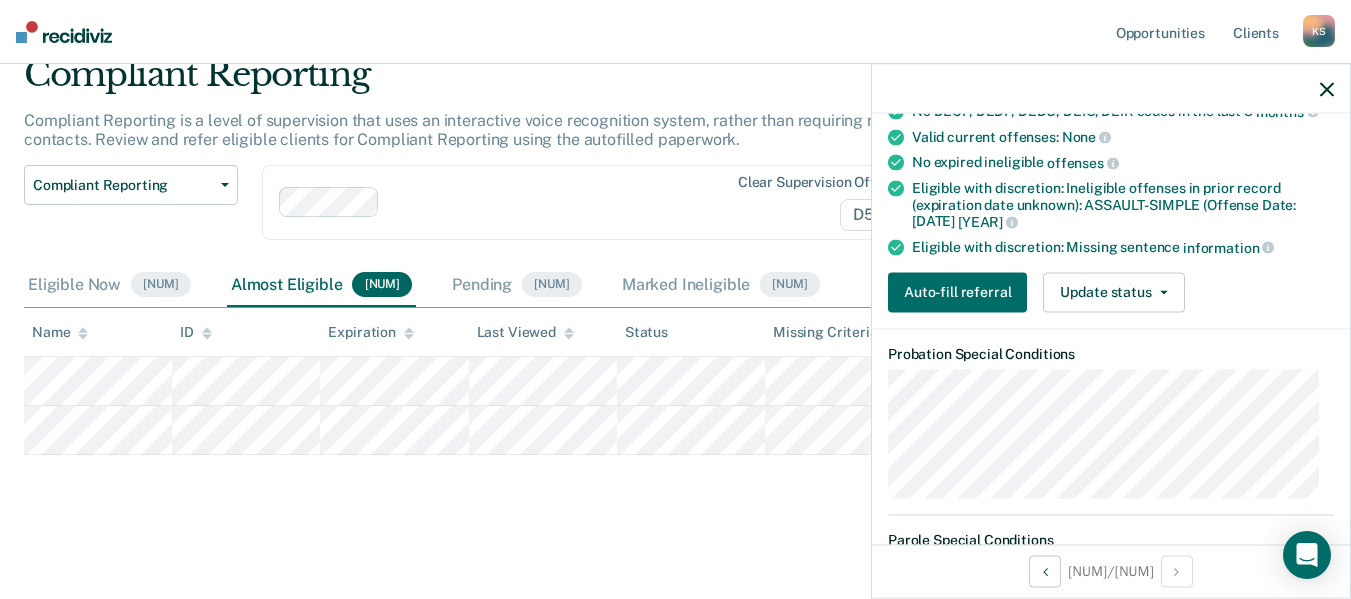 scroll, scrollTop: 405, scrollLeft: 0, axis: vertical 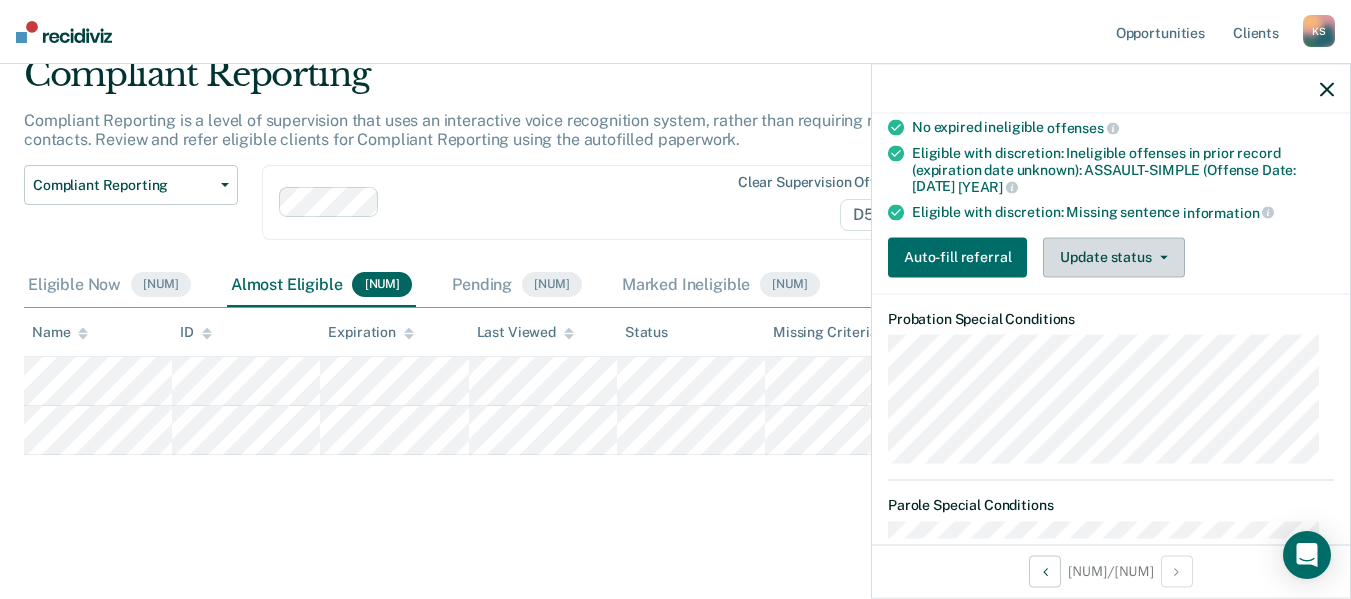 click on "Update status" at bounding box center [1113, 257] 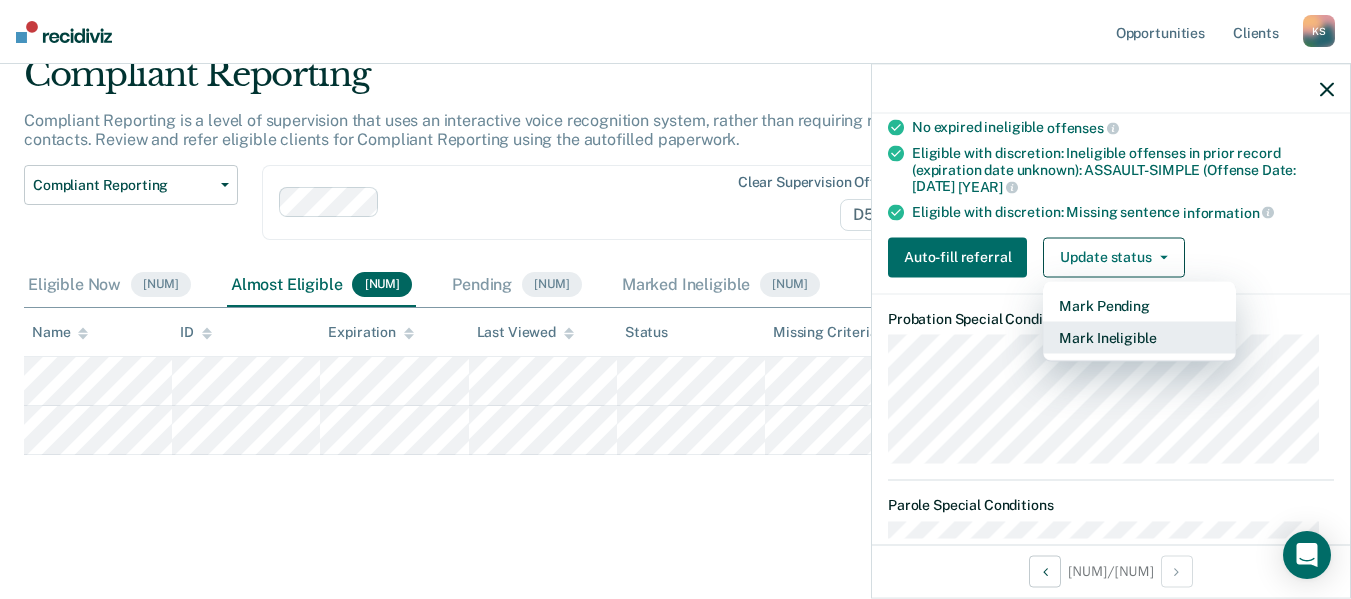 click on "Mark Ineligible" at bounding box center [1139, 337] 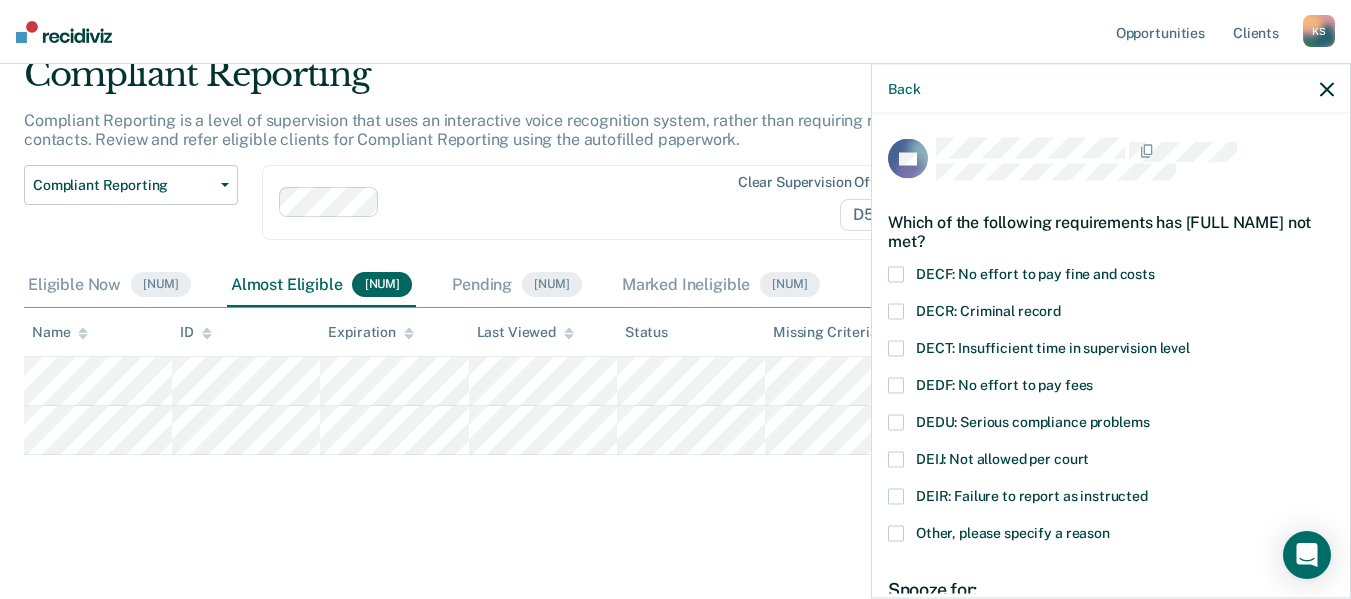scroll, scrollTop: 100, scrollLeft: 0, axis: vertical 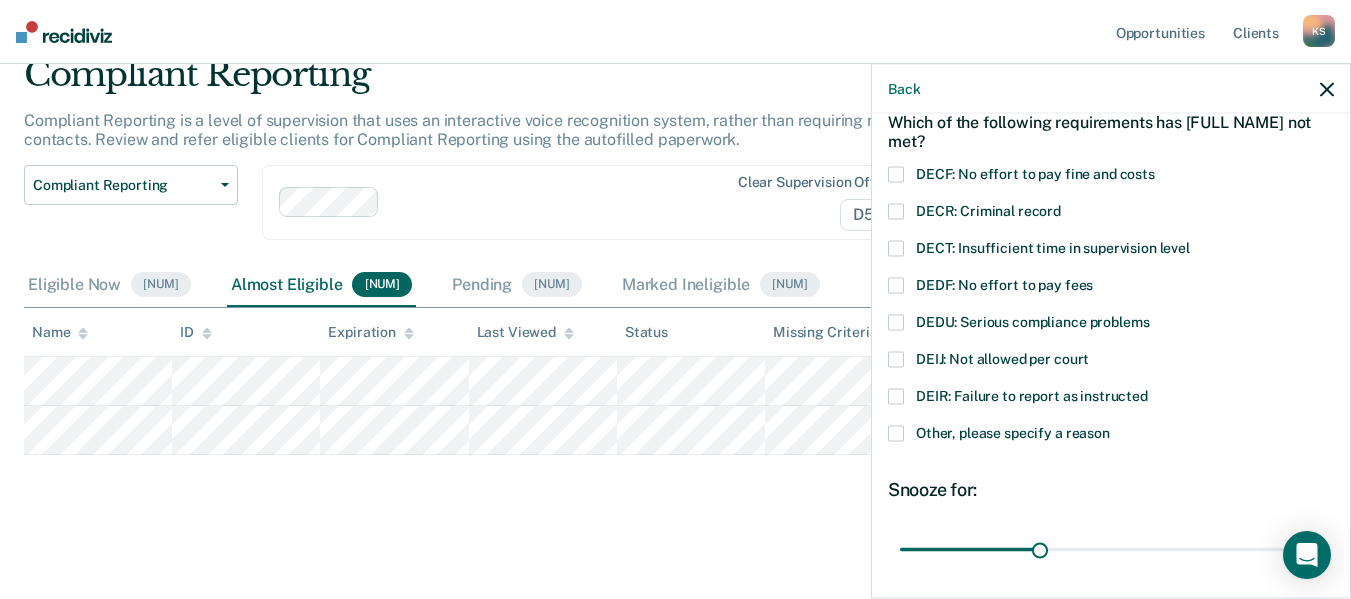 click on "DEIJ: Not allowed per court" at bounding box center (1002, 359) 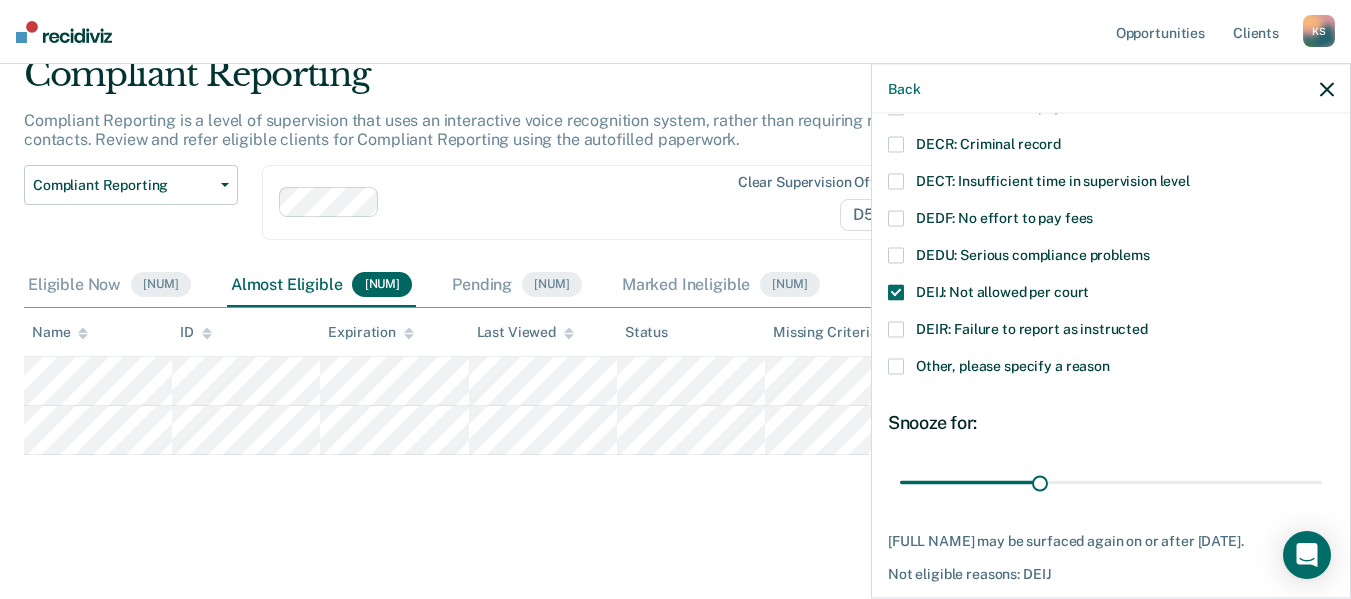 scroll, scrollTop: 200, scrollLeft: 0, axis: vertical 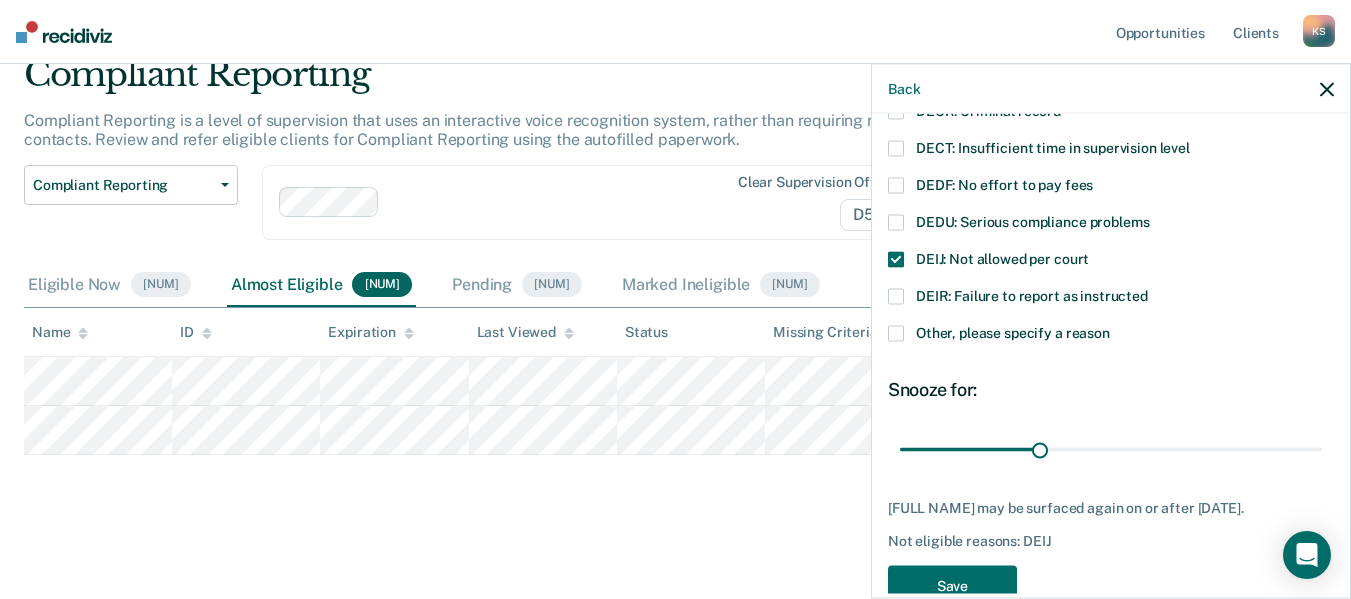 click on "Other, please specify a reason" at bounding box center [1013, 333] 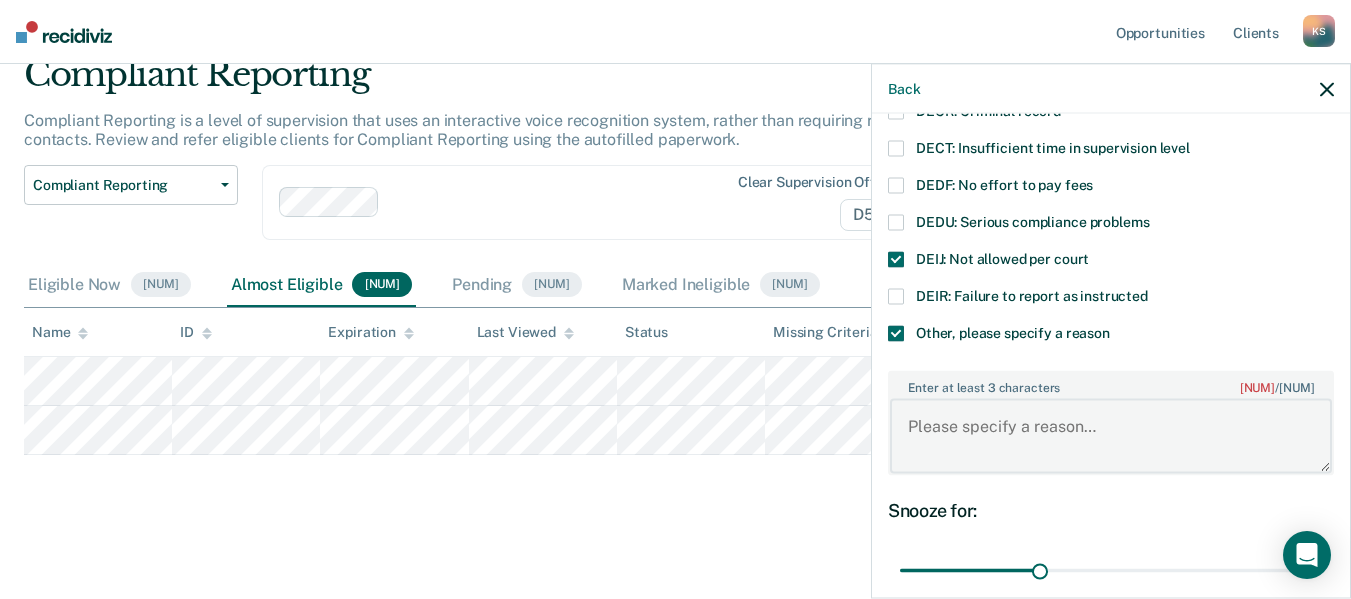 click on "Enter at least 3 characters [NUM]  /  [NUM]" at bounding box center [1111, 436] 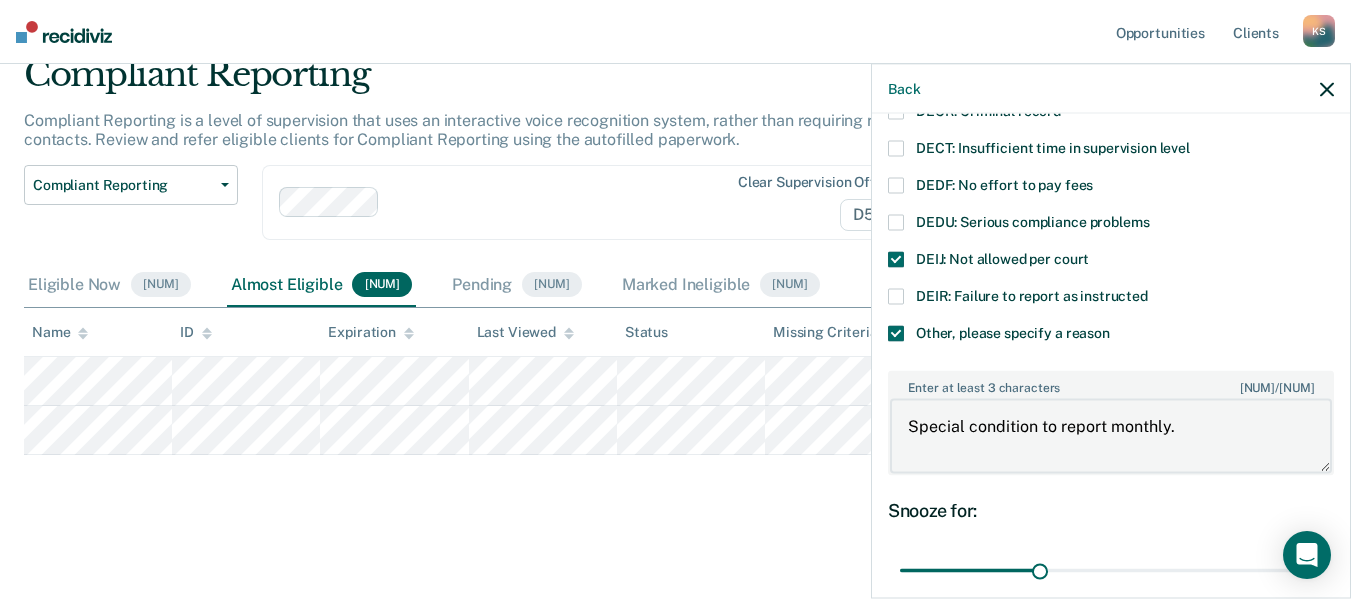 click on "Special condition to report monthly." at bounding box center (1111, 436) 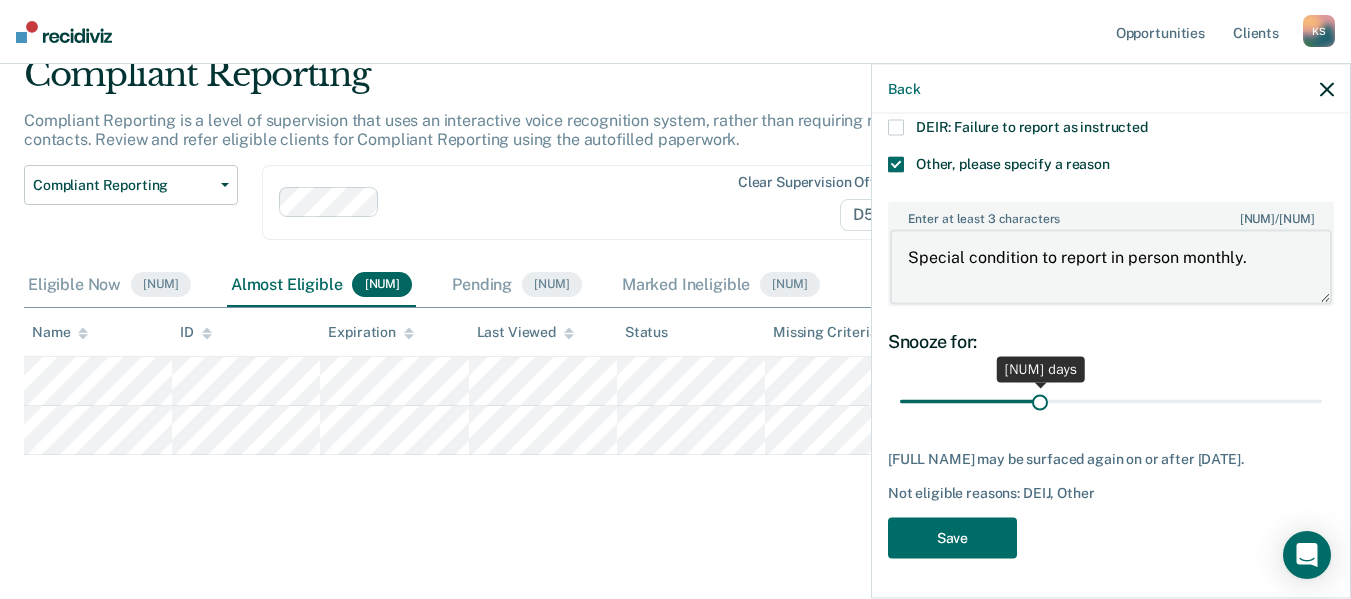 scroll, scrollTop: 384, scrollLeft: 0, axis: vertical 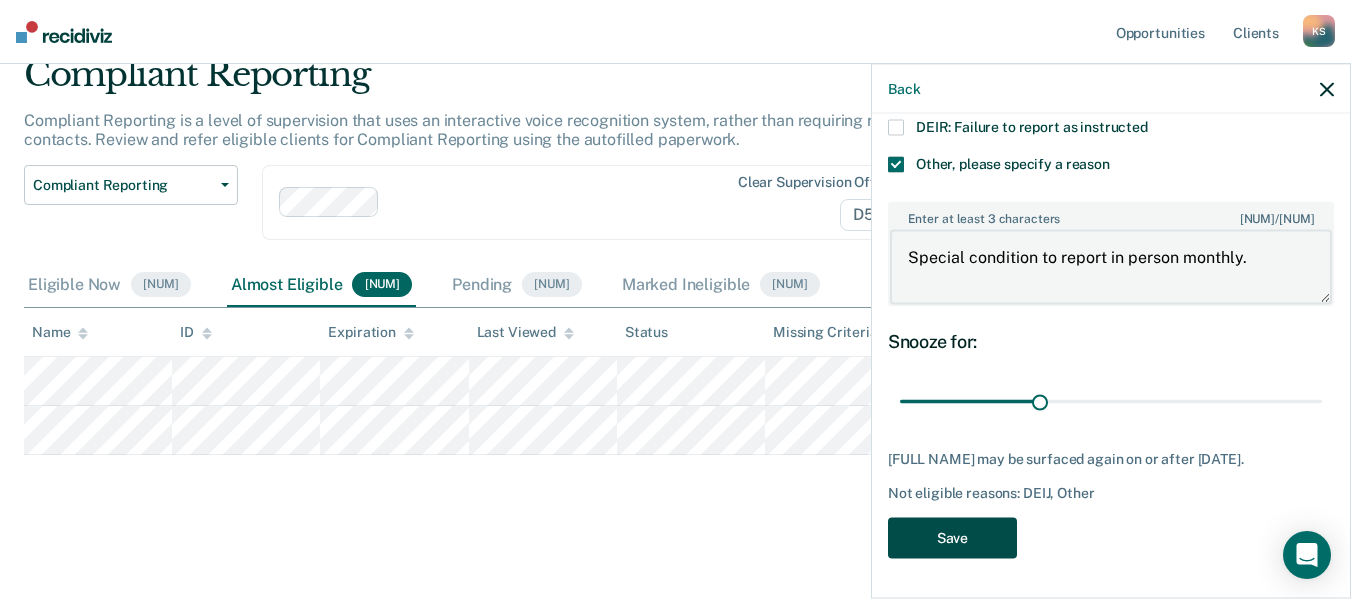 type on "Special condition to report in person monthly." 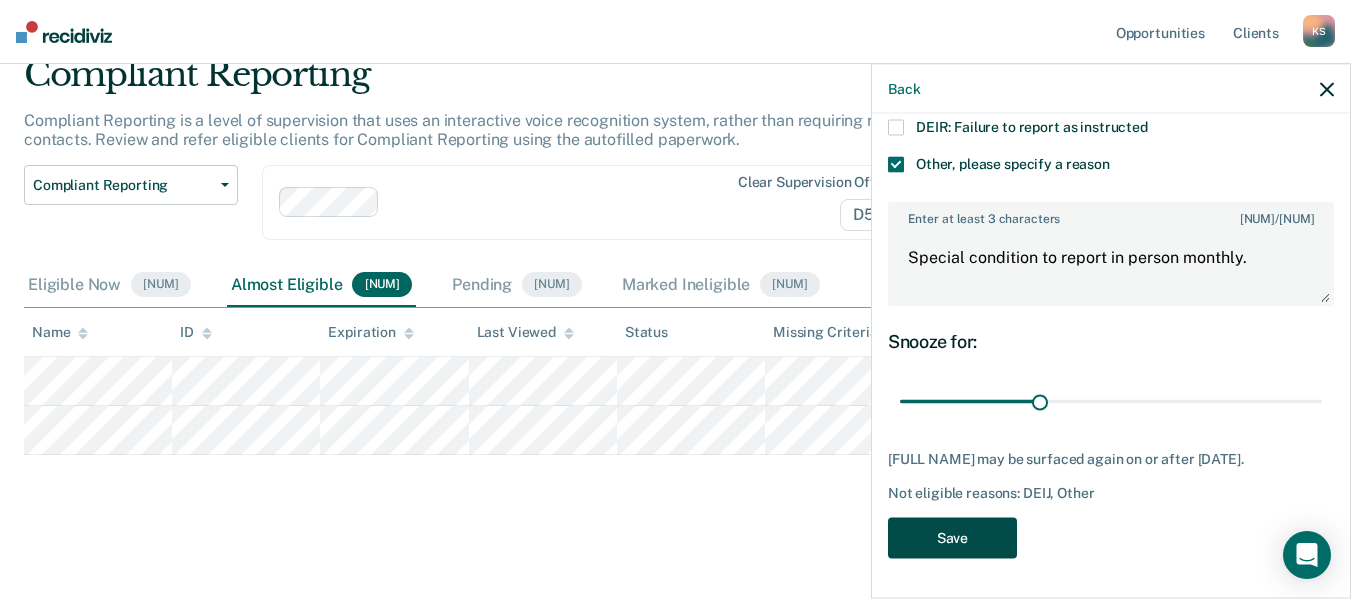 click on "Save" at bounding box center (952, 537) 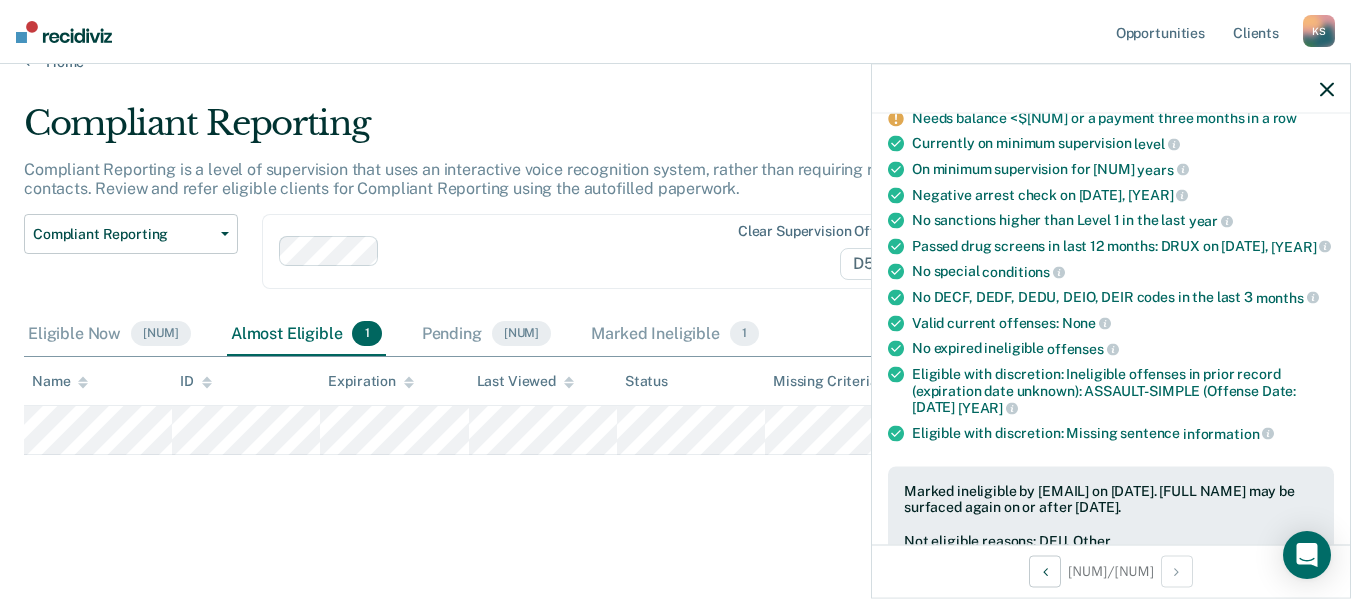 scroll, scrollTop: 0, scrollLeft: 0, axis: both 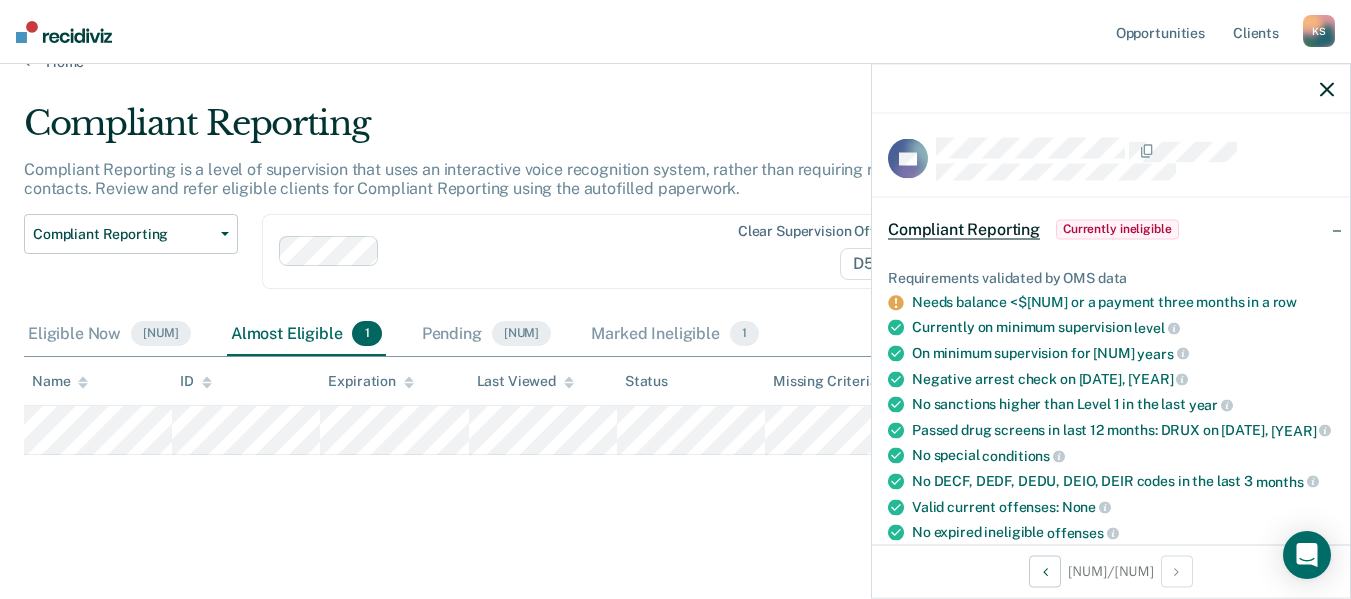 click at bounding box center (1111, 89) 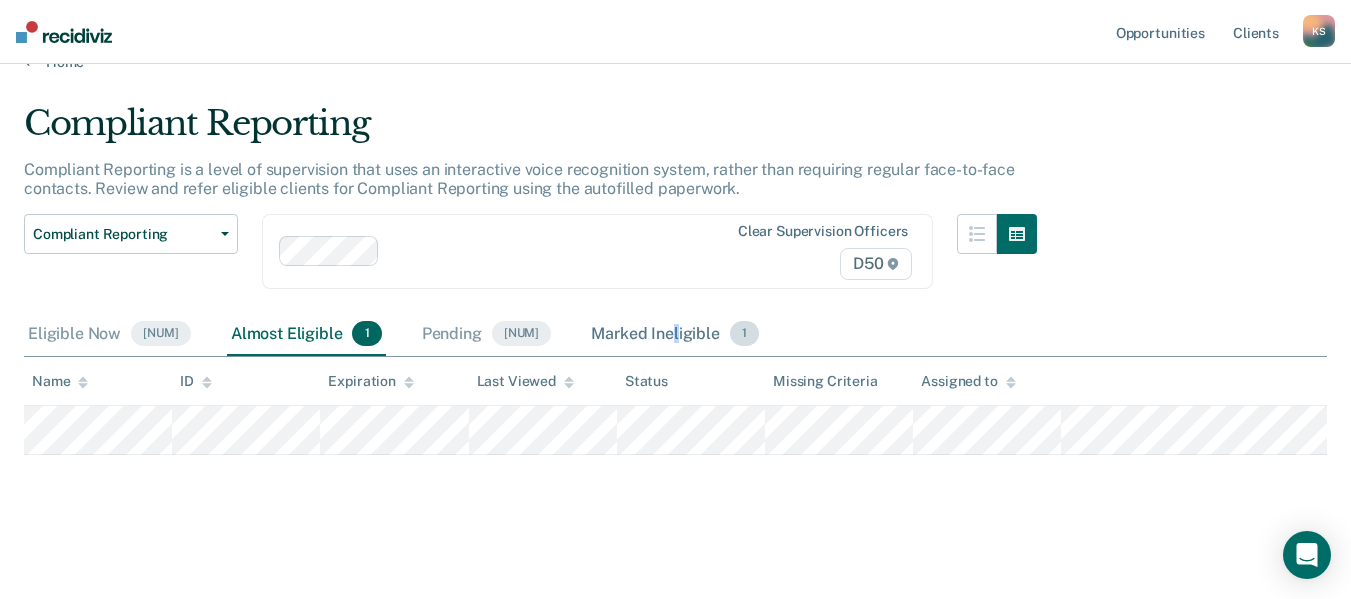 click on "Marked Ineligible [NUM]" at bounding box center (675, 335) 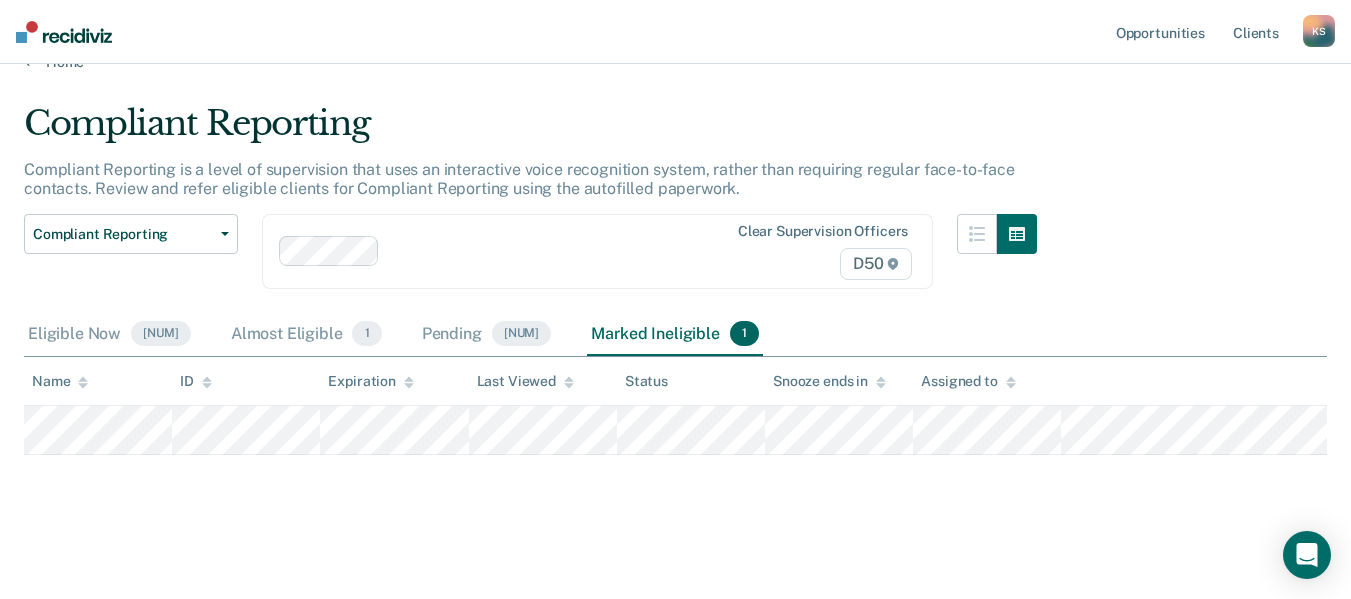 click on "Compliant Reporting Compliant Reporting Supervision Level Downgrade Suspension of Direct Supervision Clear   supervision officers D50" at bounding box center (530, 263) 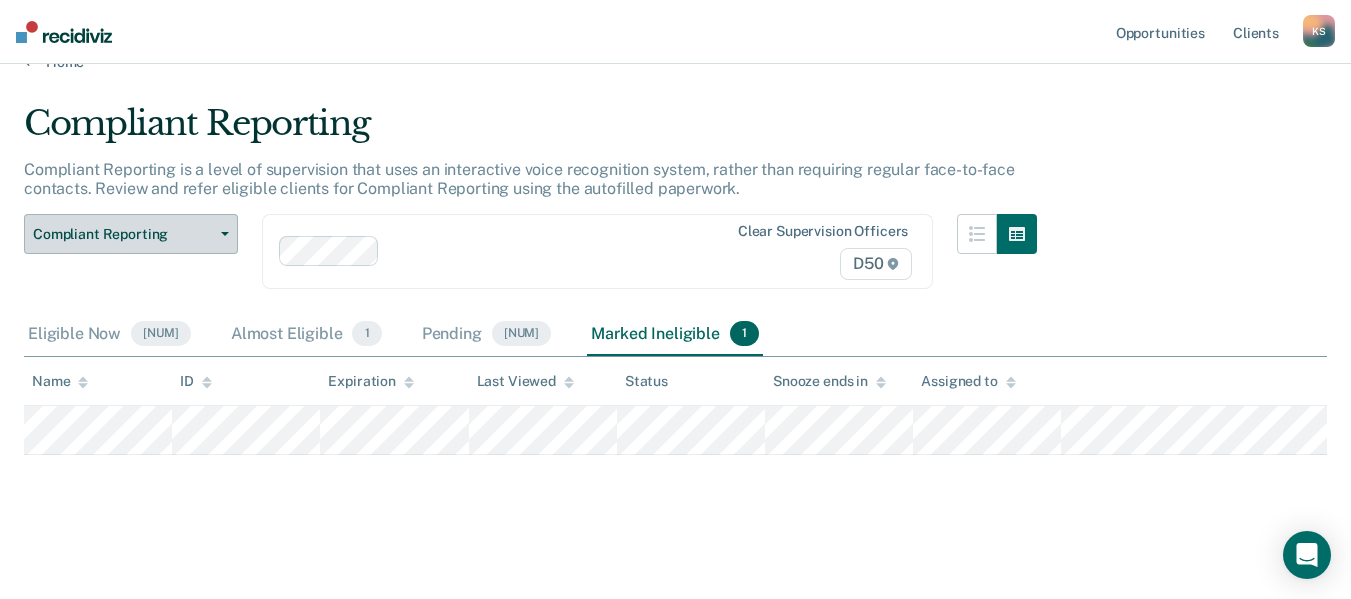 click on "Compliant Reporting" at bounding box center [123, 234] 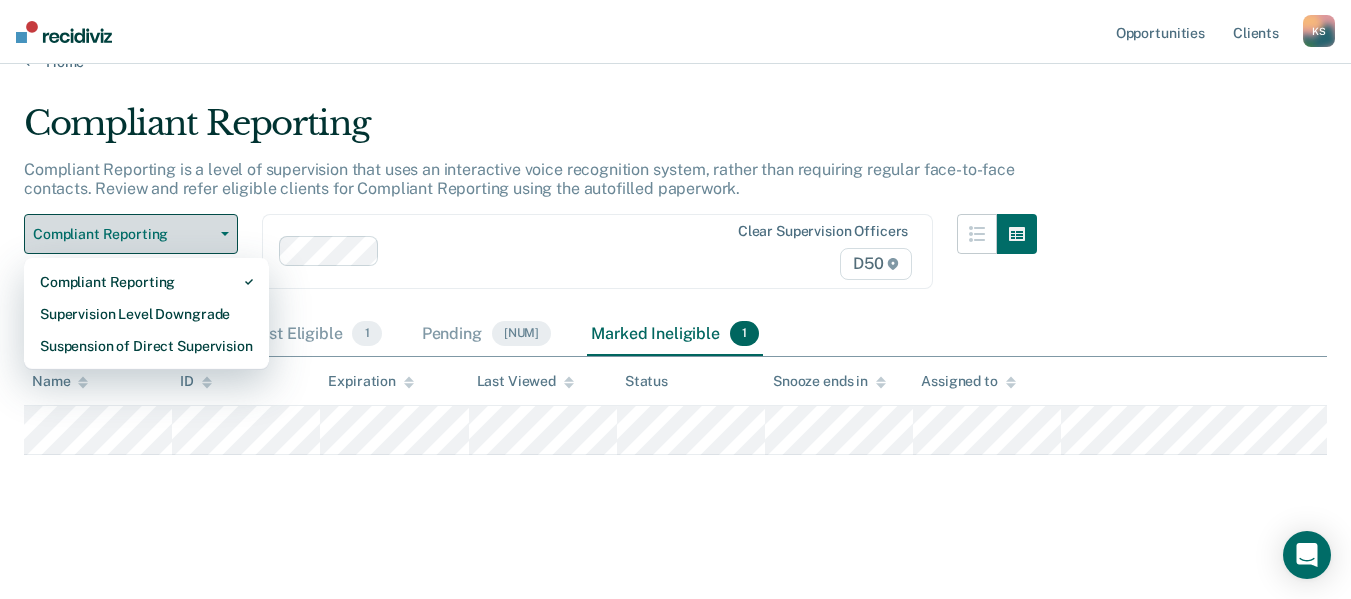 click on "Compliant Reporting" at bounding box center [123, 234] 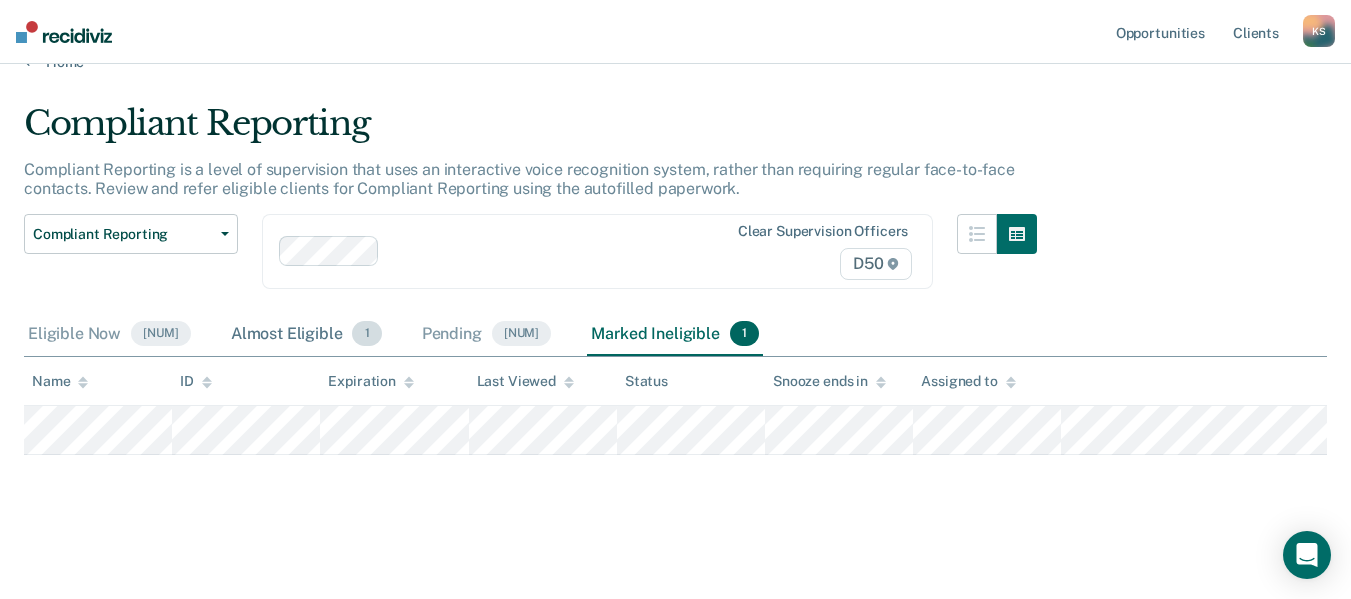 click on "Almost Eligible [NUM]" at bounding box center (306, 335) 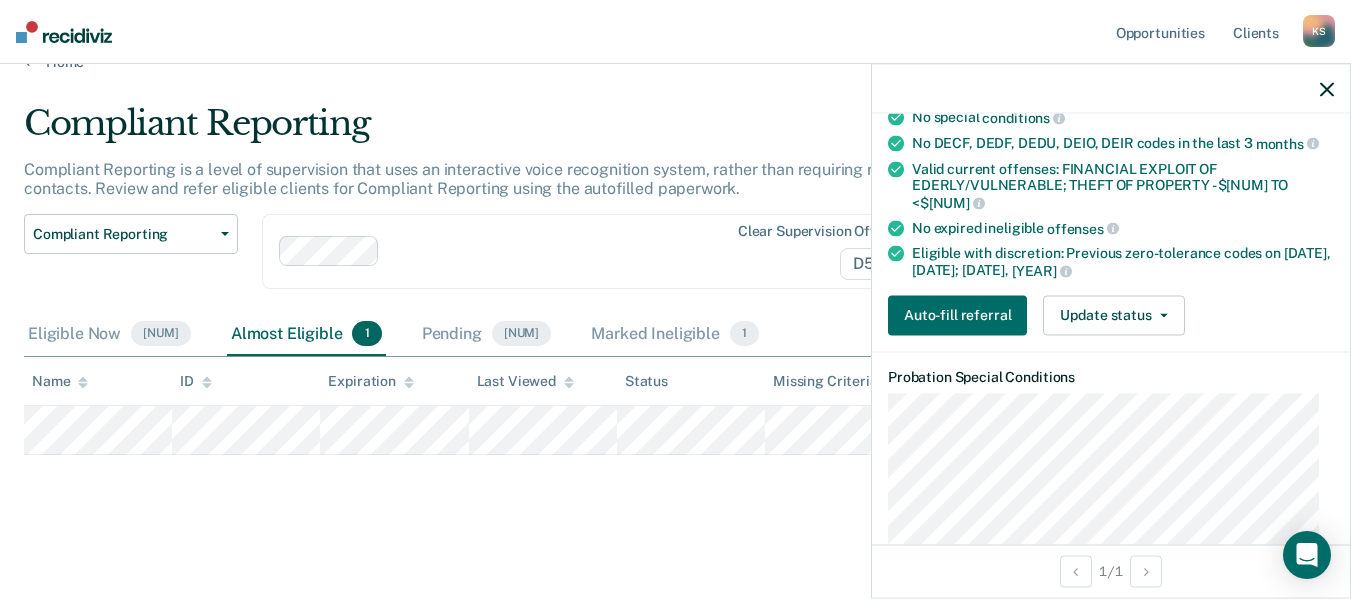 scroll, scrollTop: 400, scrollLeft: 0, axis: vertical 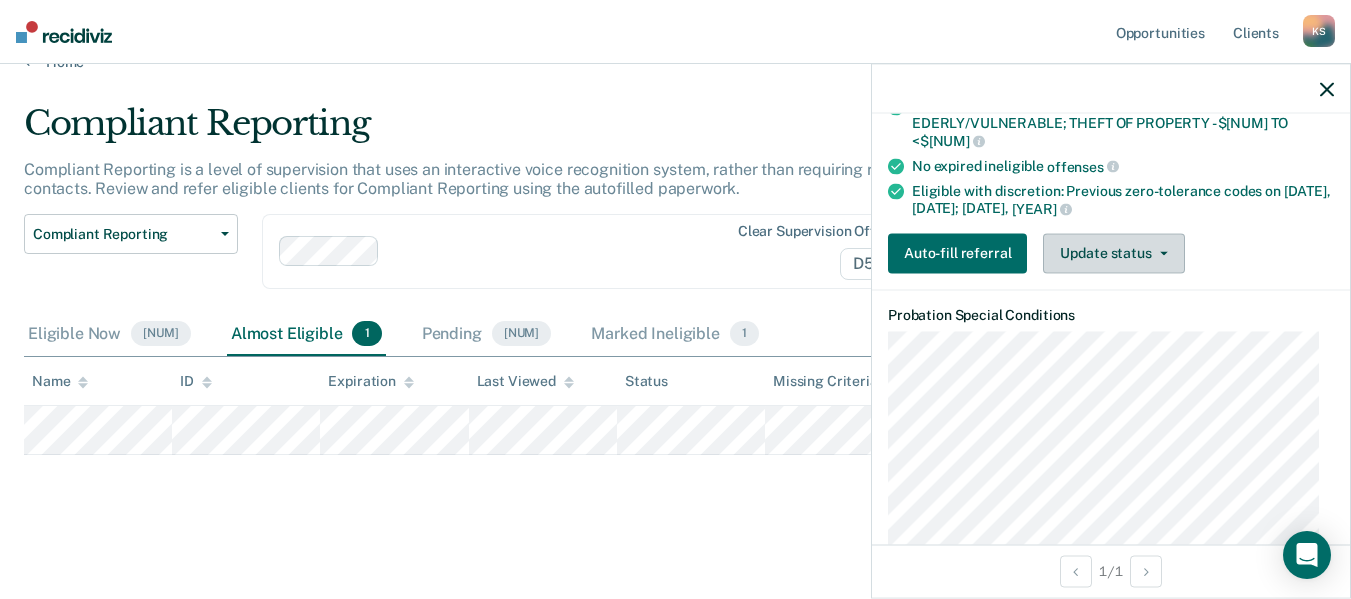 click on "Update status" at bounding box center (1113, 253) 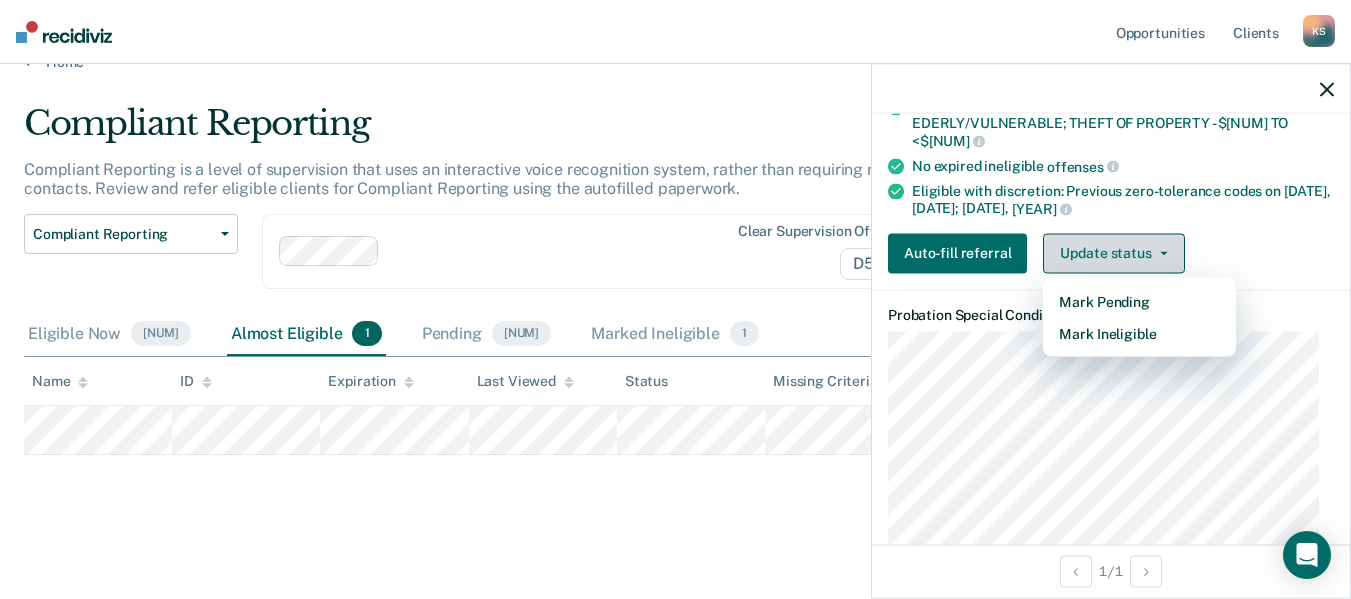 click on "Update status" at bounding box center [1113, 253] 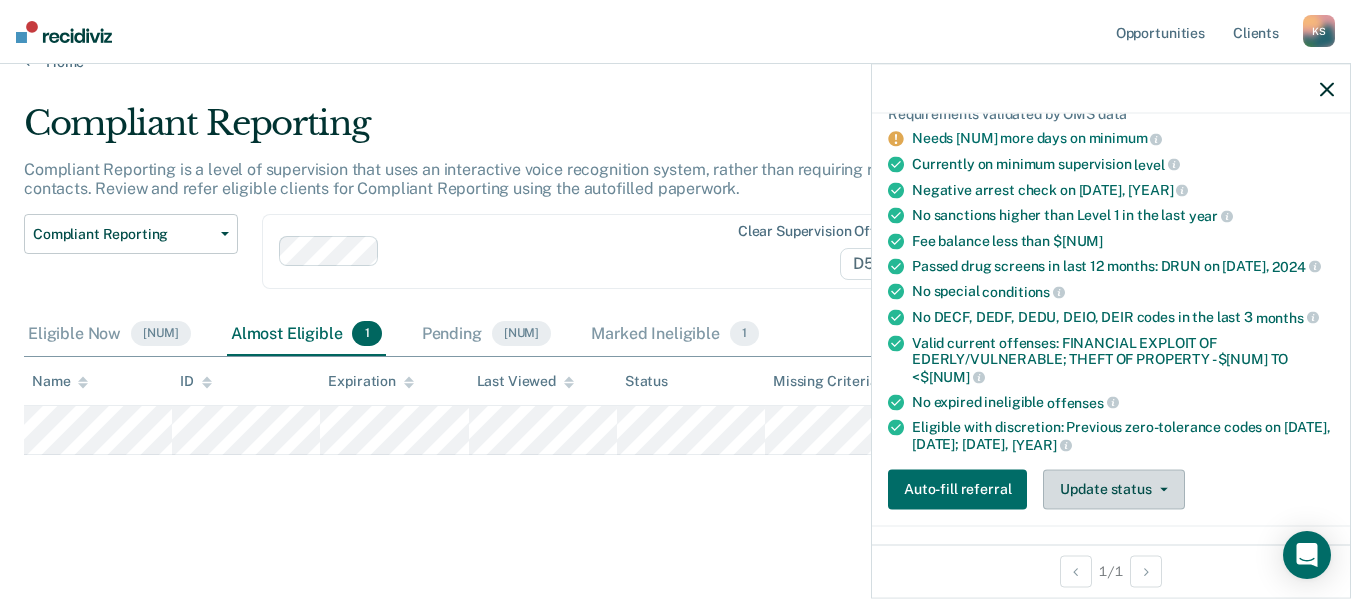 scroll, scrollTop: 200, scrollLeft: 0, axis: vertical 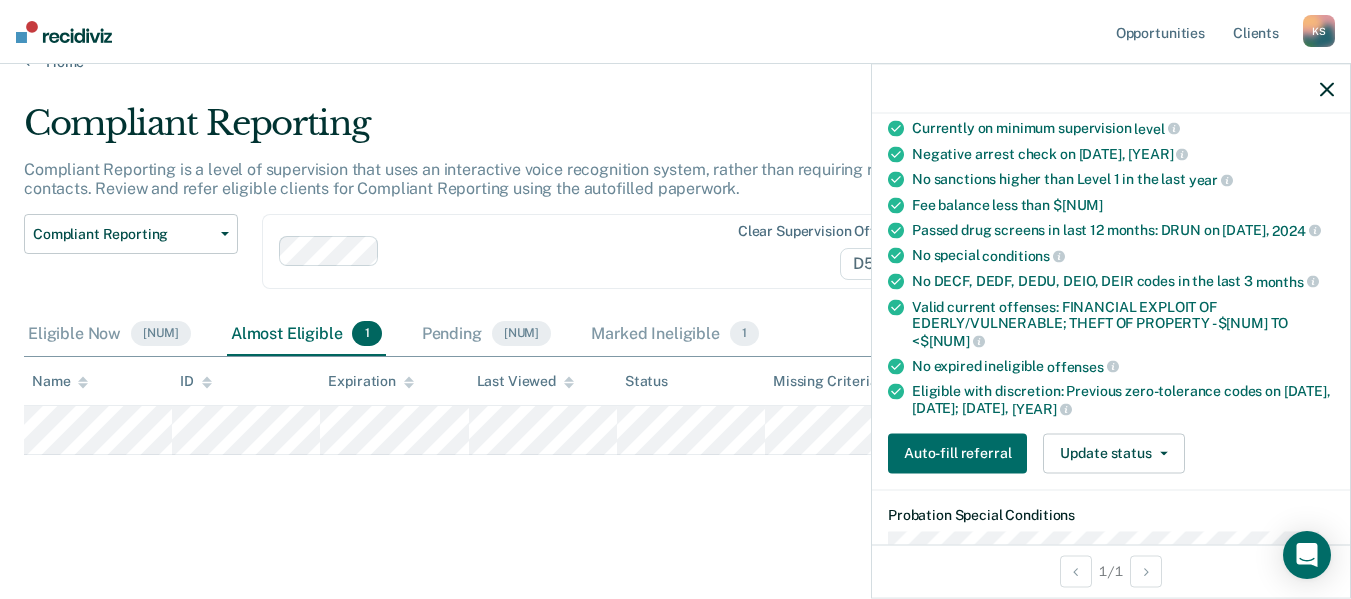 click at bounding box center [1327, 89] 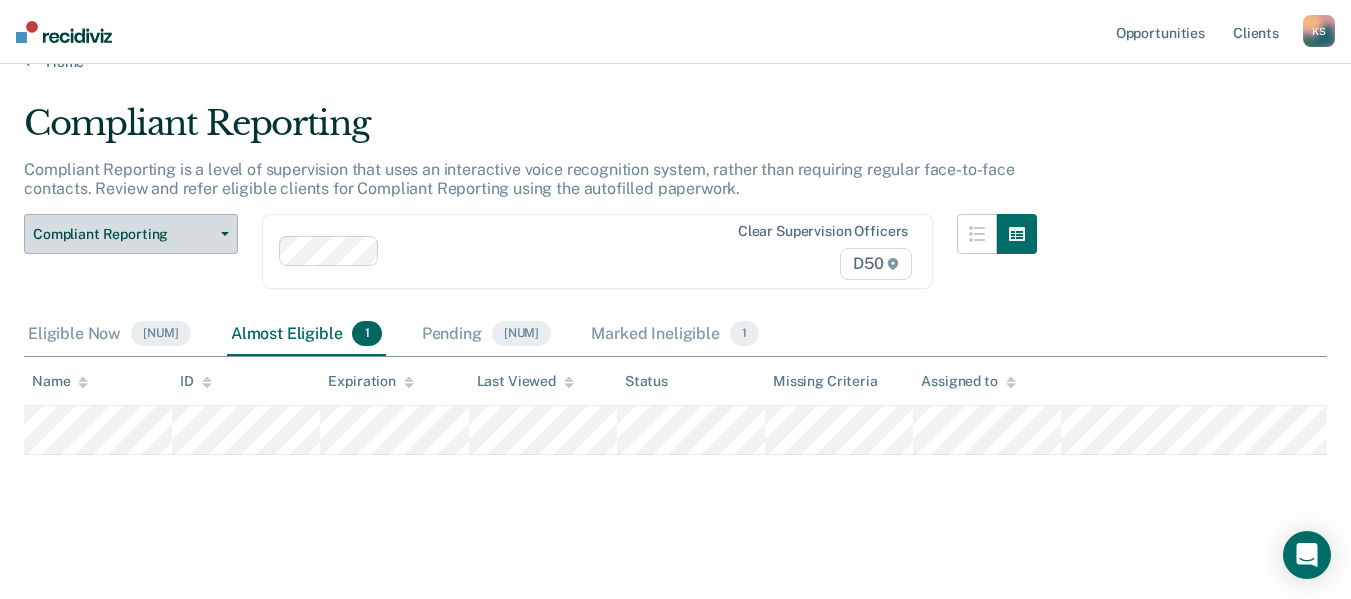 click on "Compliant Reporting" at bounding box center [131, 234] 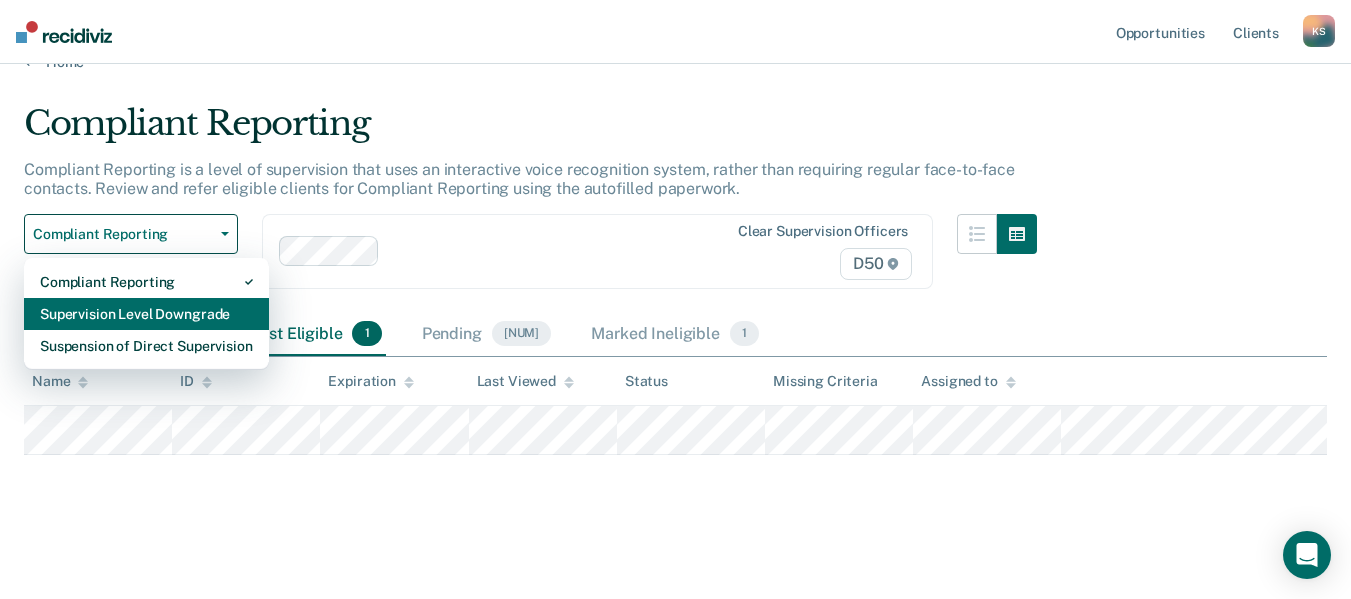 click on "Supervision Level Downgrade" at bounding box center [146, 282] 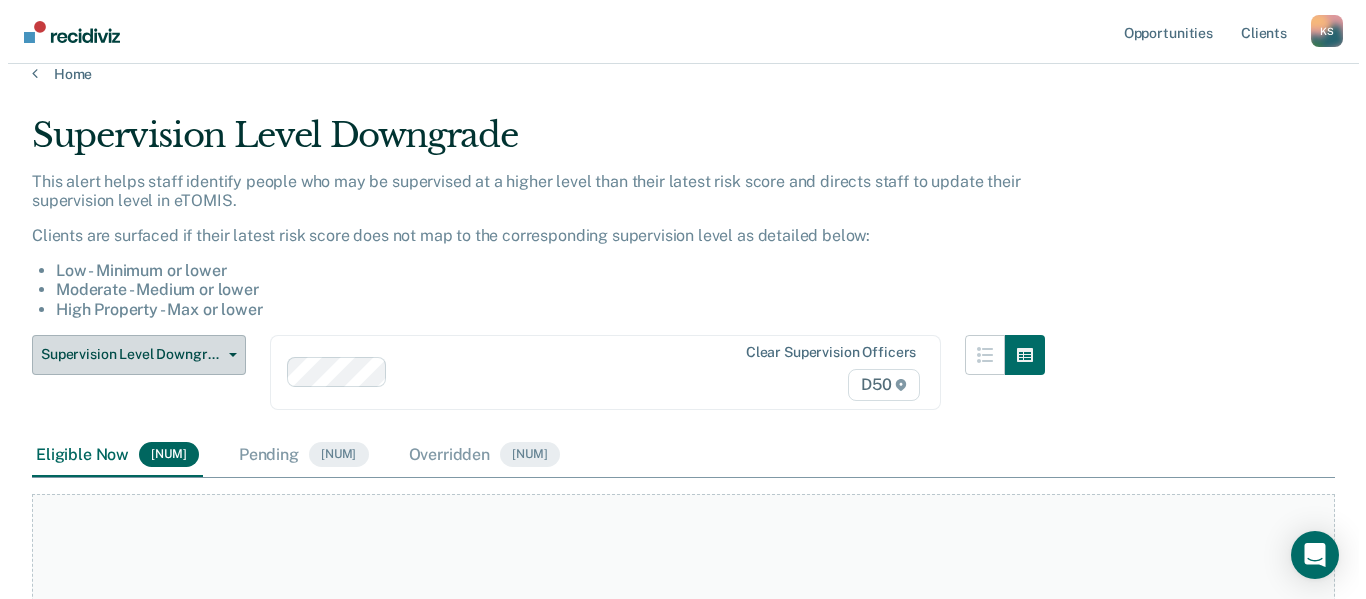 scroll, scrollTop: 0, scrollLeft: 0, axis: both 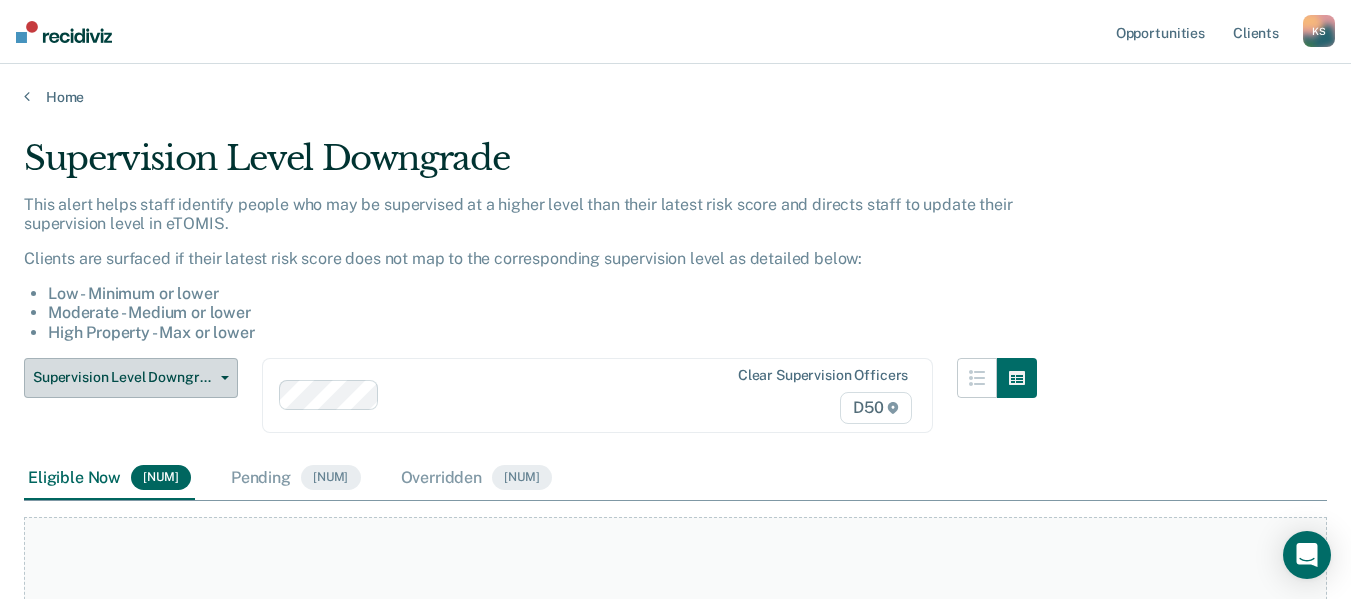 click on "Supervision Level Downgrade" at bounding box center (131, 378) 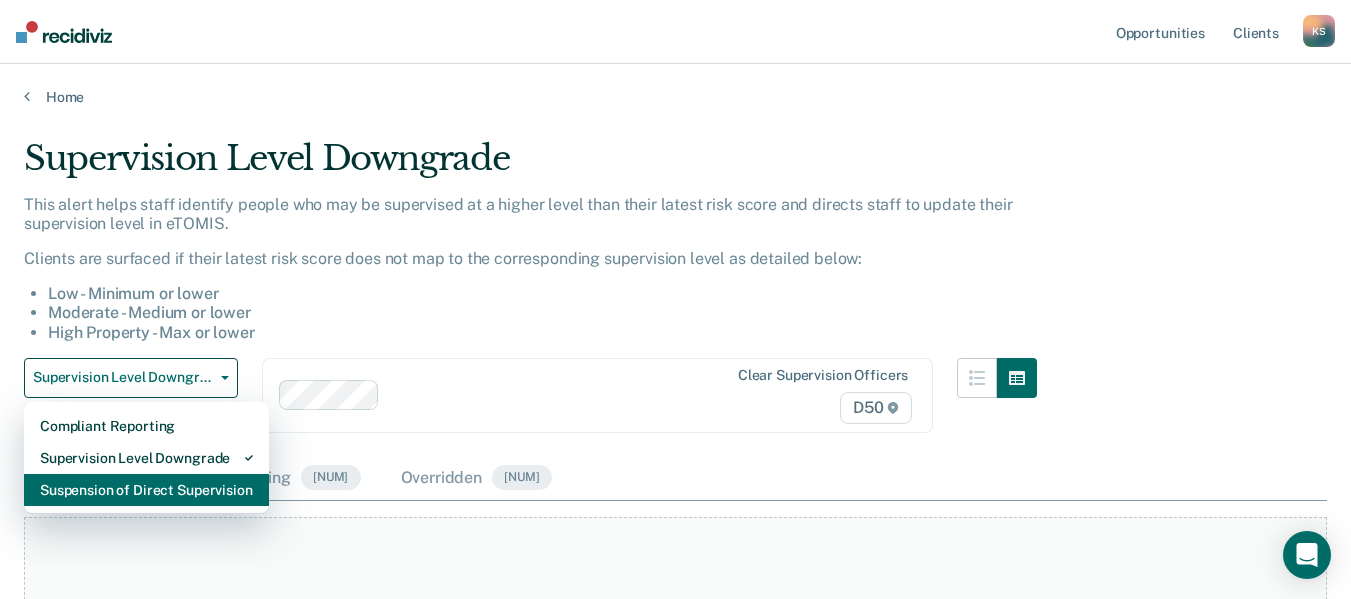 click on "Suspension of Direct Supervision" at bounding box center (146, 426) 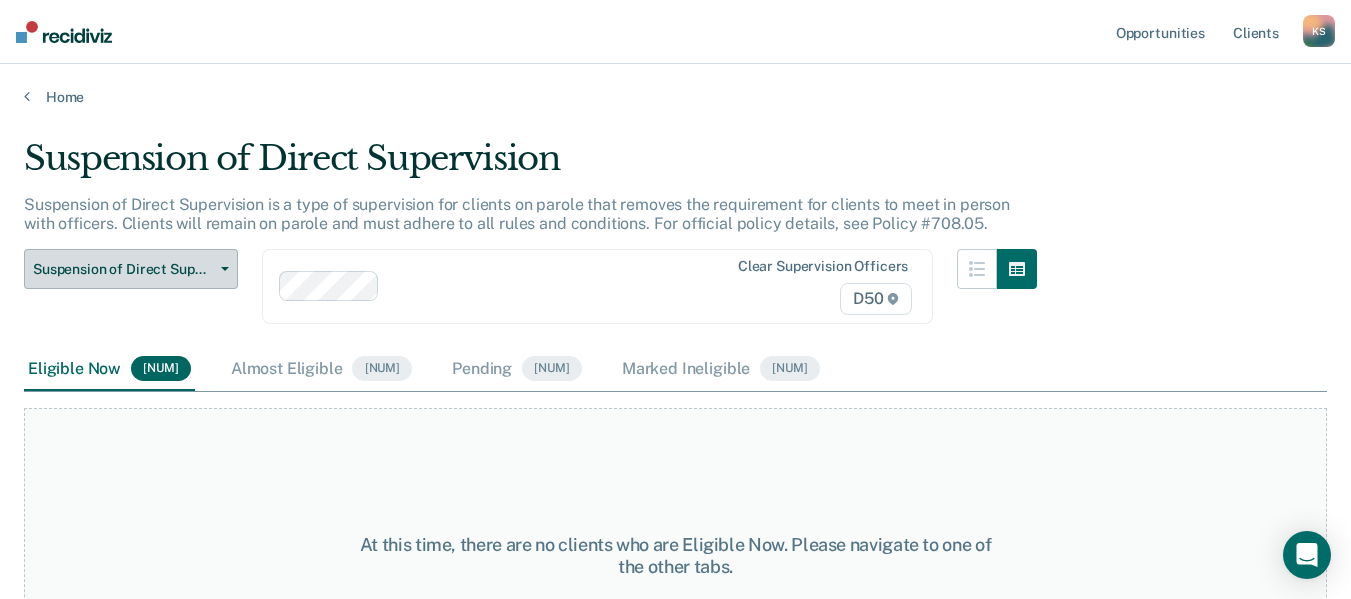 click on "Suspension of Direct Supervision" at bounding box center [131, 269] 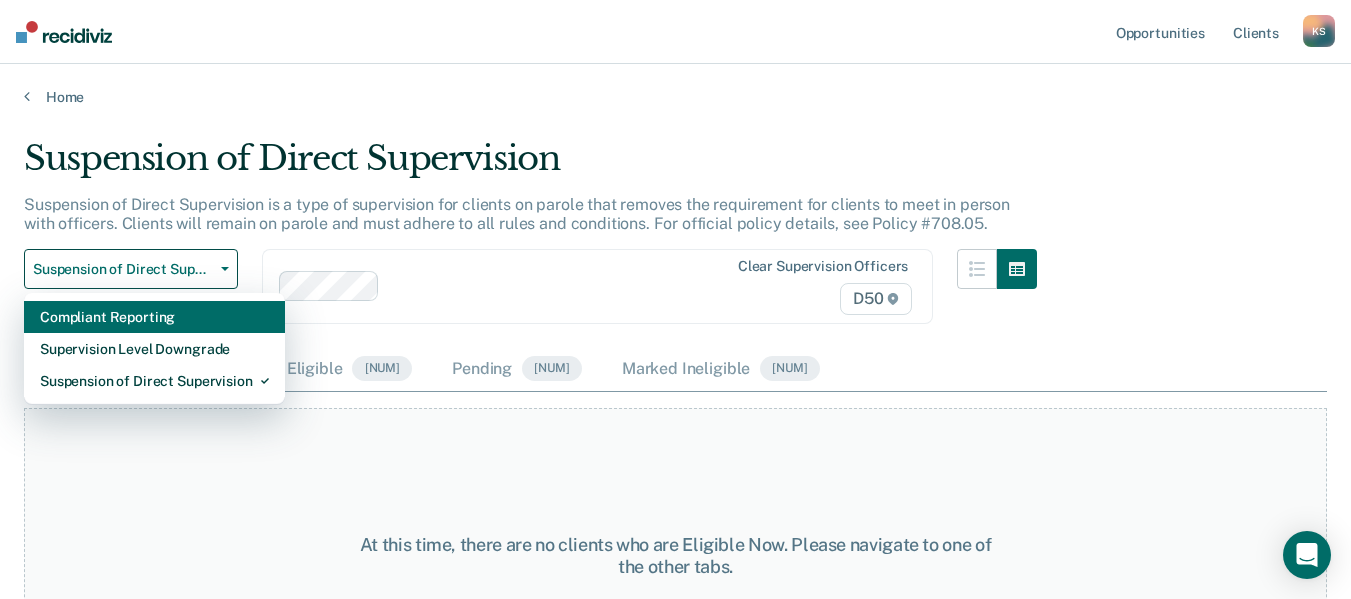 click on "Compliant Reporting" at bounding box center [154, 317] 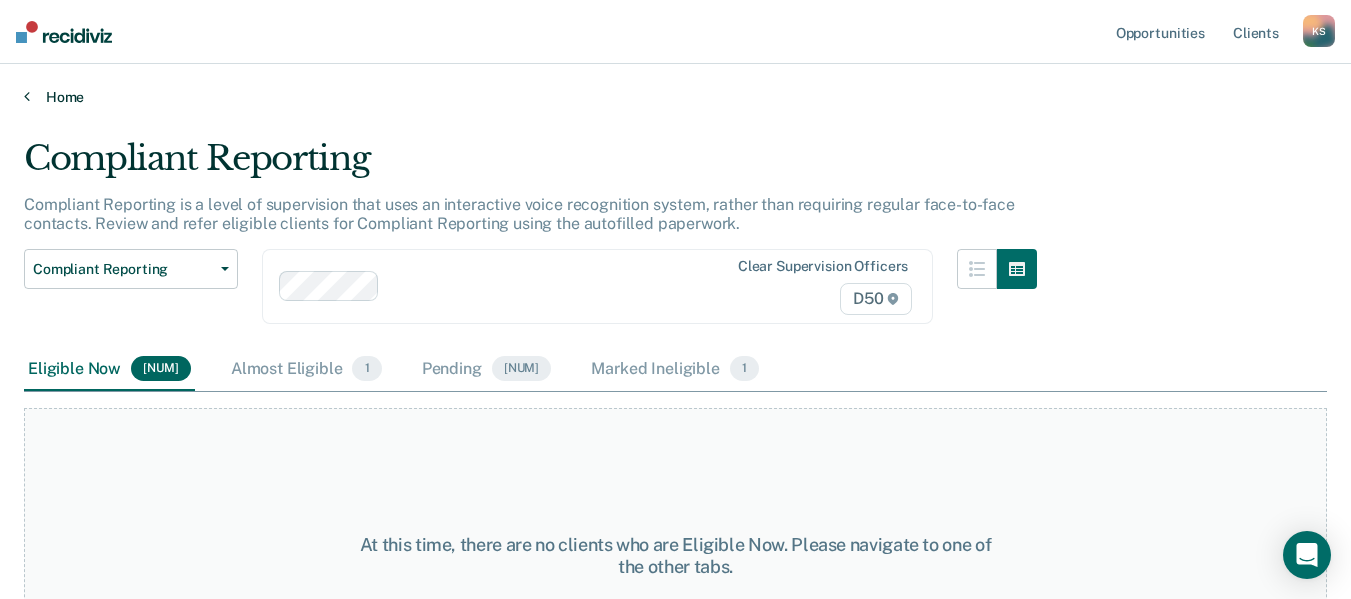 click on "Home" at bounding box center (675, 97) 